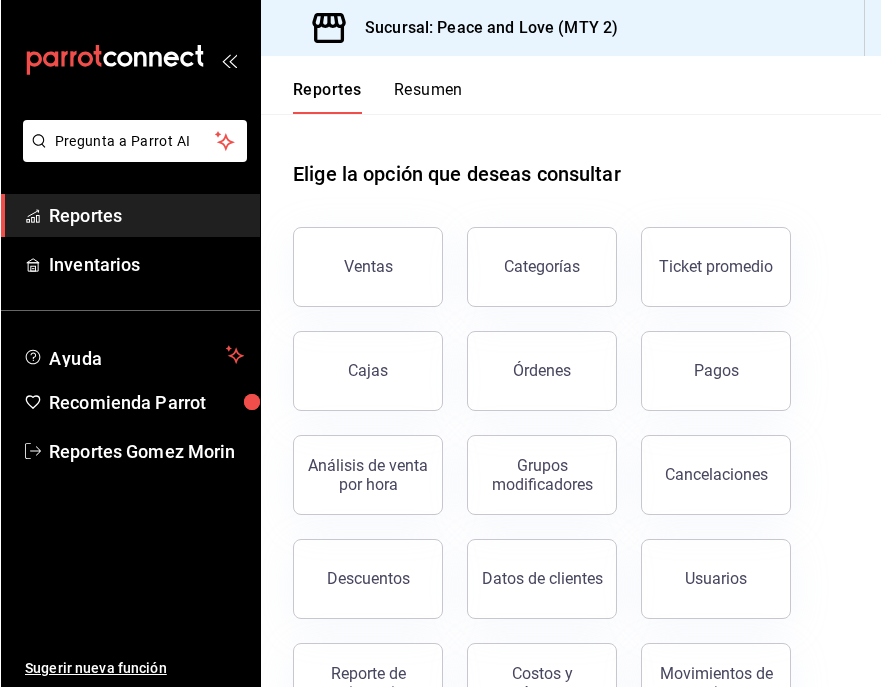 scroll, scrollTop: 0, scrollLeft: 0, axis: both 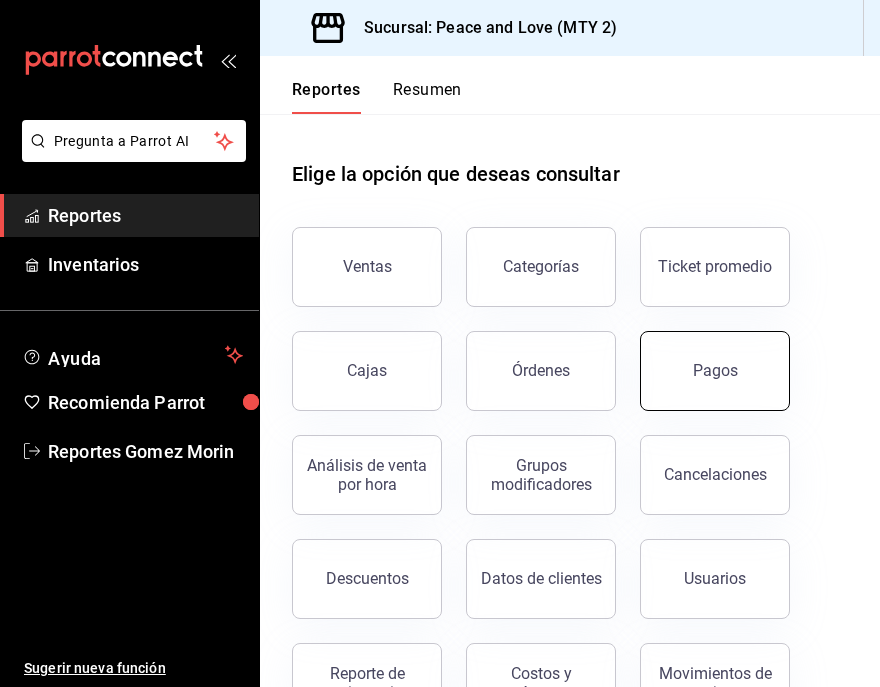 click on "Pagos" at bounding box center [715, 371] 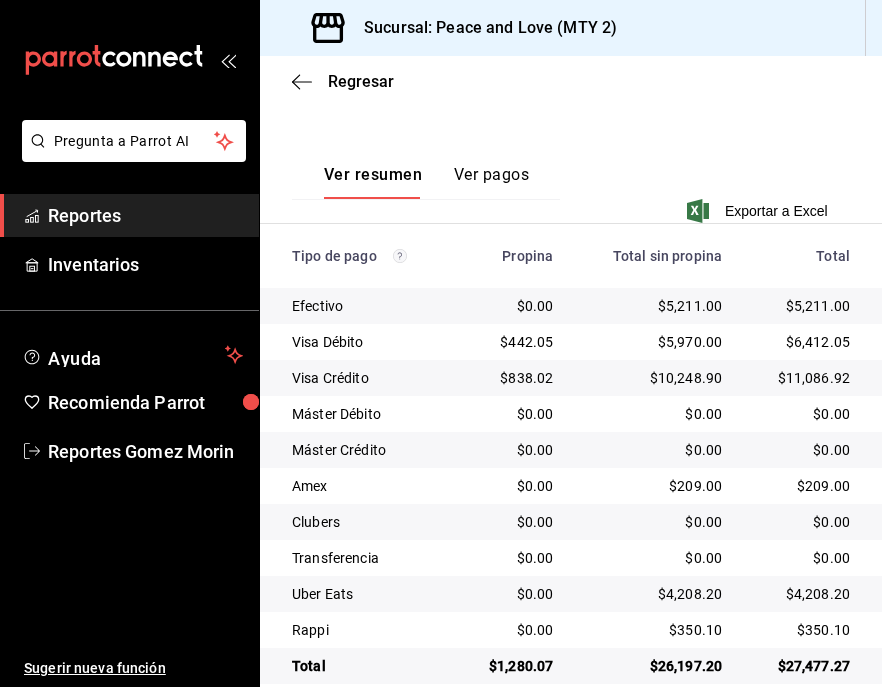 scroll, scrollTop: 478, scrollLeft: 0, axis: vertical 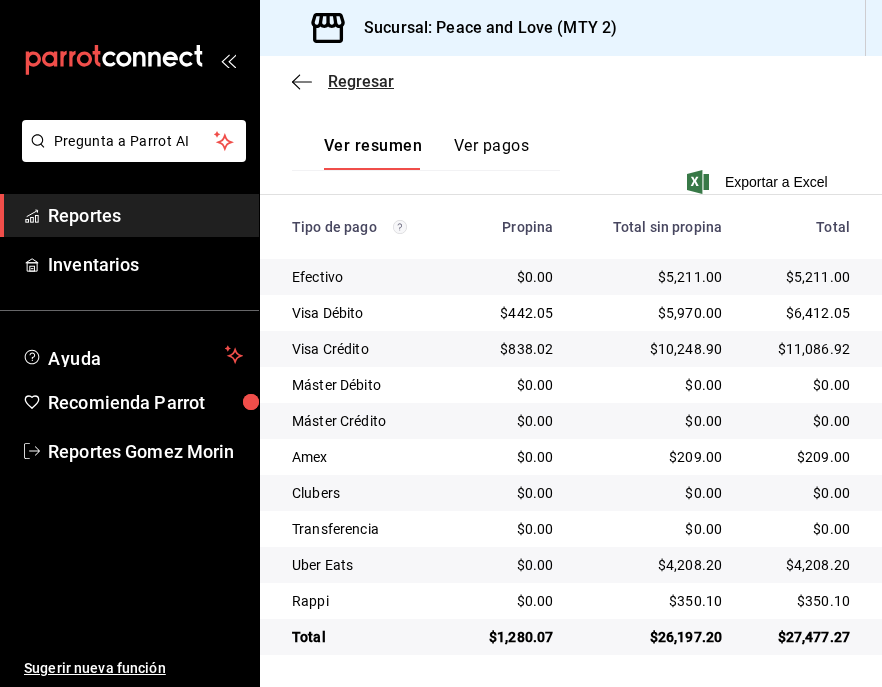 click on "Regresar" at bounding box center [361, 81] 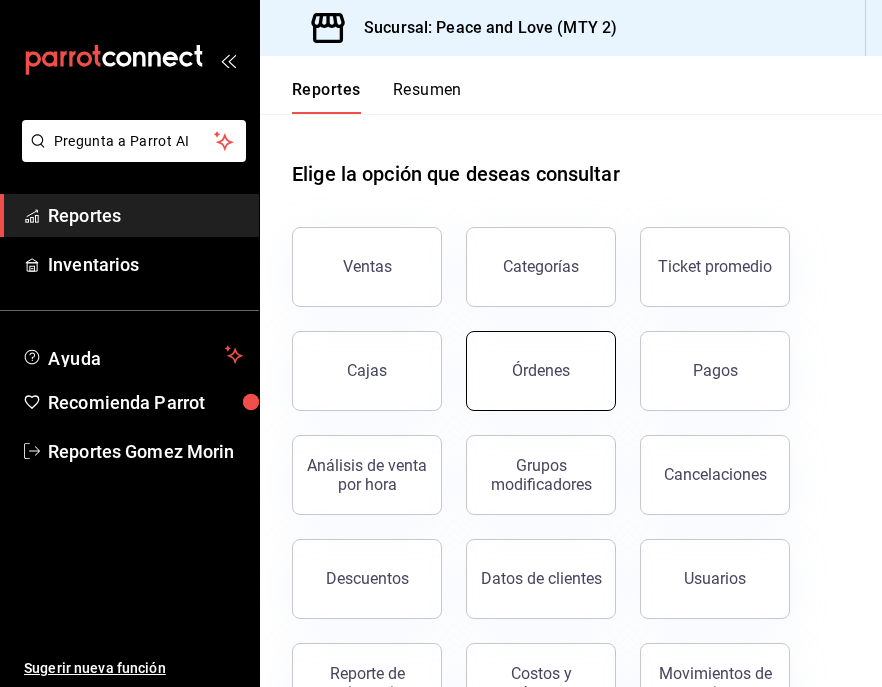click on "Órdenes" at bounding box center [541, 371] 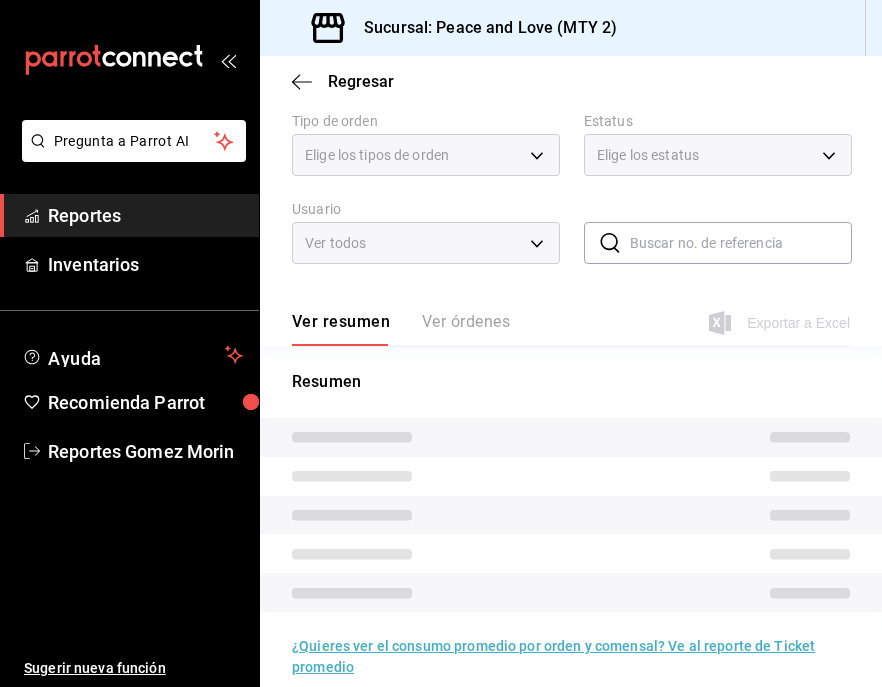 scroll, scrollTop: 266, scrollLeft: 0, axis: vertical 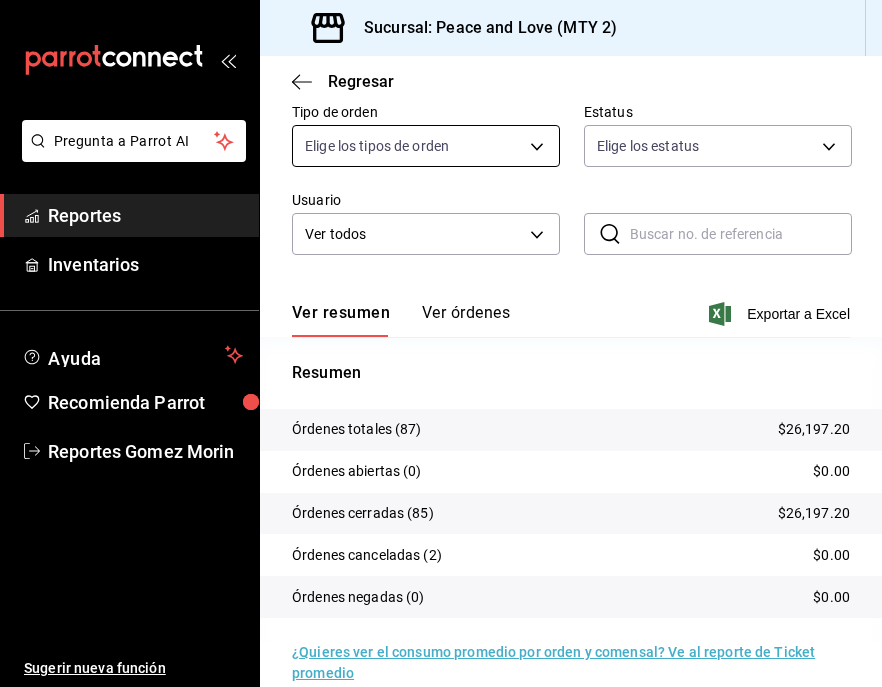 click on "Reportes Gomez Morin   Sugerir nueva función   Sucursal: Peace and Love (MTY 2) Regresar Órdenes Fecha [DATE] [DATE] - [DATE] [DATE] Hora inicio 00:00 Hora inicio Hora fin 23:59 Hora fin Marca Elige las marcas Canal de venta Elige los canales de venta Tipo de orden Elige los tipos de orden Estatus Elige los estatus Usuario Ver todos ALL ​ ​ Ver resumen Ver órdenes Exportar a Excel Resumen Órdenes totales (87) $26,197.20 Órdenes abiertas (0) $0.00 Órdenes cerradas (85) $26,197.20 Órdenes canceladas (2) $0.00 Órdenes negadas (0) $0.00 ¿Quieres ver el consumo promedio por orden y comensal? Ve al reporte de Ticket promedio Pregunta a Parrot AI Reportes   Inventarios   Ayuda Recomienda Parrot   Reportes Gomez Morin   Sugerir nueva función   GANA 1 MES GRATIS EN TU SUSCRIPCIÓN AQUÍ Ver video tutorial Ir a video Visitar centro de ayuda (81) [PHONE] soporte@example.com Visitar centro de ayuda" at bounding box center (441, 343) 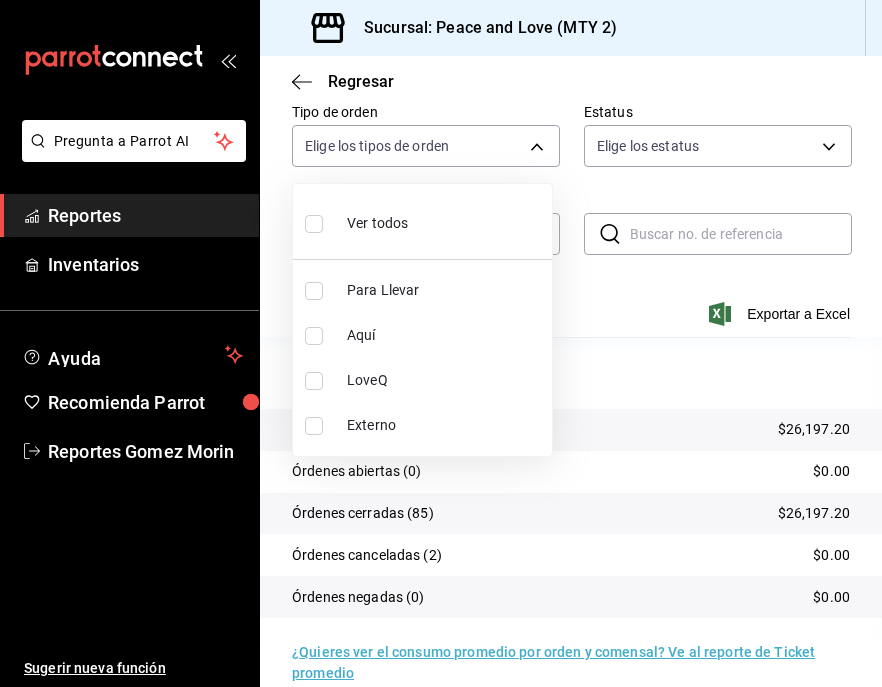 click at bounding box center (441, 343) 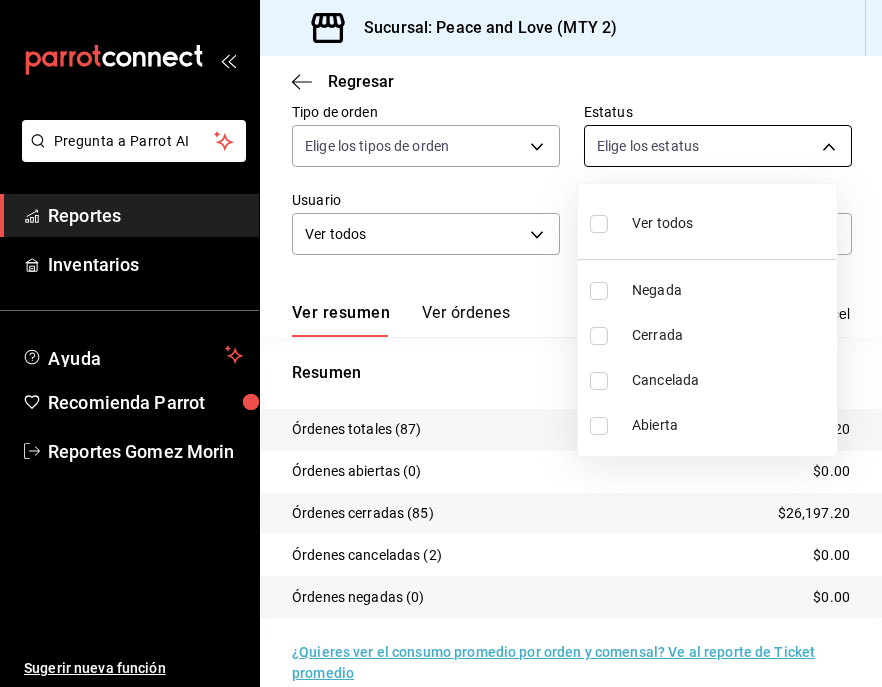 click on "Reportes Gomez Morin   Sugerir nueva función   Sucursal: Peace and Love (MTY 2) Regresar Órdenes Fecha [DATE] [DATE] - [DATE] [DATE] Hora inicio 00:00 Hora inicio Hora fin 23:59 Hora fin Marca Elige las marcas Canal de venta Elige los canales de venta Tipo de orden Elige los tipos de orden Estatus Elige los estatus Usuario Ver todos ALL ​ ​ Ver resumen Ver órdenes Exportar a Excel Resumen Órdenes totales (87) $26,197.20 Órdenes abiertas (0) $0.00 Órdenes cerradas (85) $26,197.20 Órdenes canceladas (2) $0.00 Órdenes negadas (0) $0.00 ¿Quieres ver el consumo promedio por orden y comensal? Ve al reporte de Ticket promedio Pregunta a Parrot AI Reportes   Inventarios   Ayuda Recomienda Parrot   Reportes Gomez Morin   Sugerir nueva función   GANA 1 MES GRATIS EN TU SUSCRIPCIÓN AQUÍ Ver video tutorial Ir a video Visitar centro de ayuda (81) [PHONE] soporte@example.com Visitar centro de ayuda Ver todos" at bounding box center (441, 343) 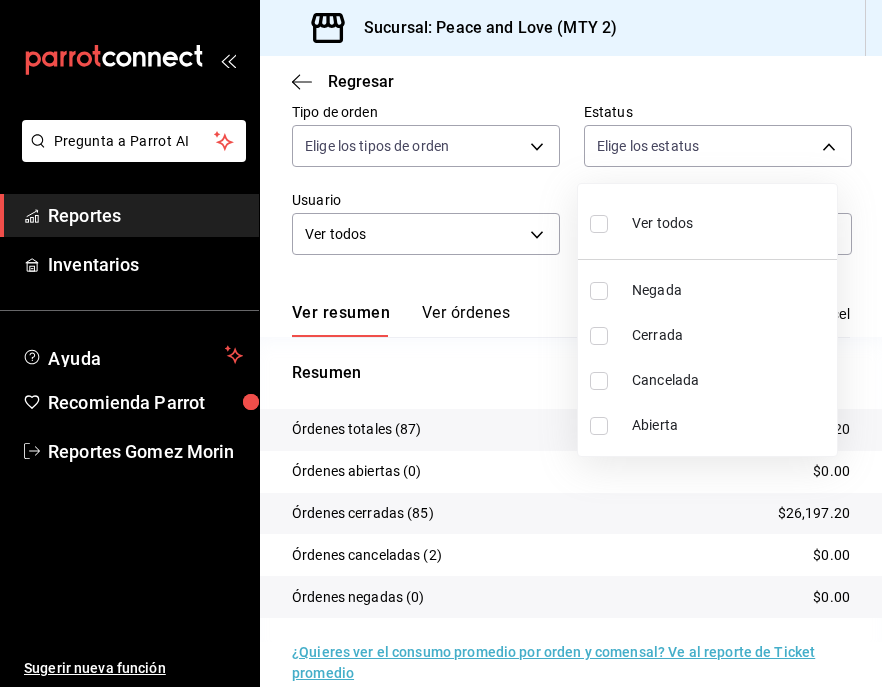 click at bounding box center (441, 343) 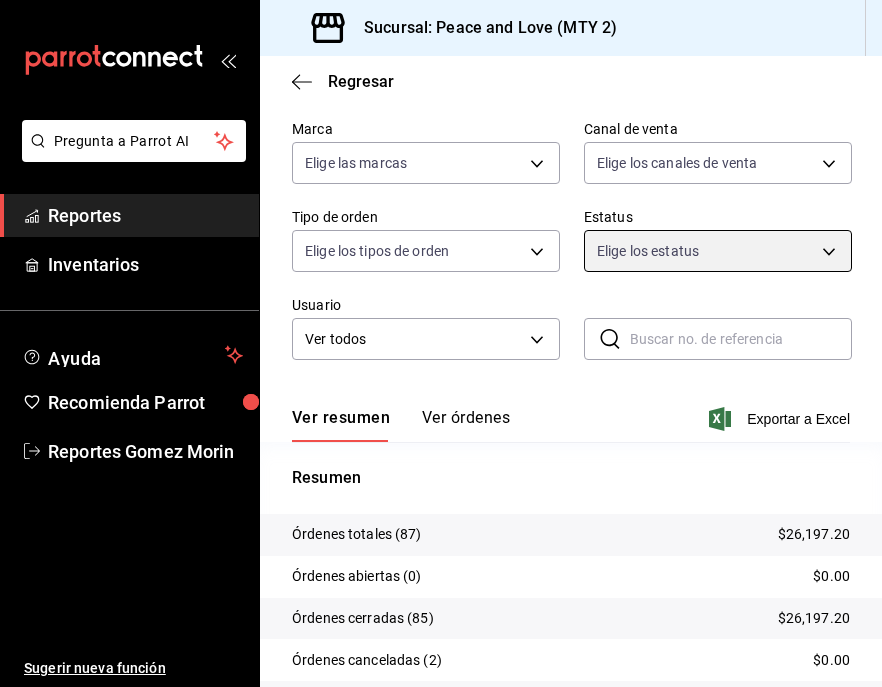 scroll, scrollTop: 159, scrollLeft: 0, axis: vertical 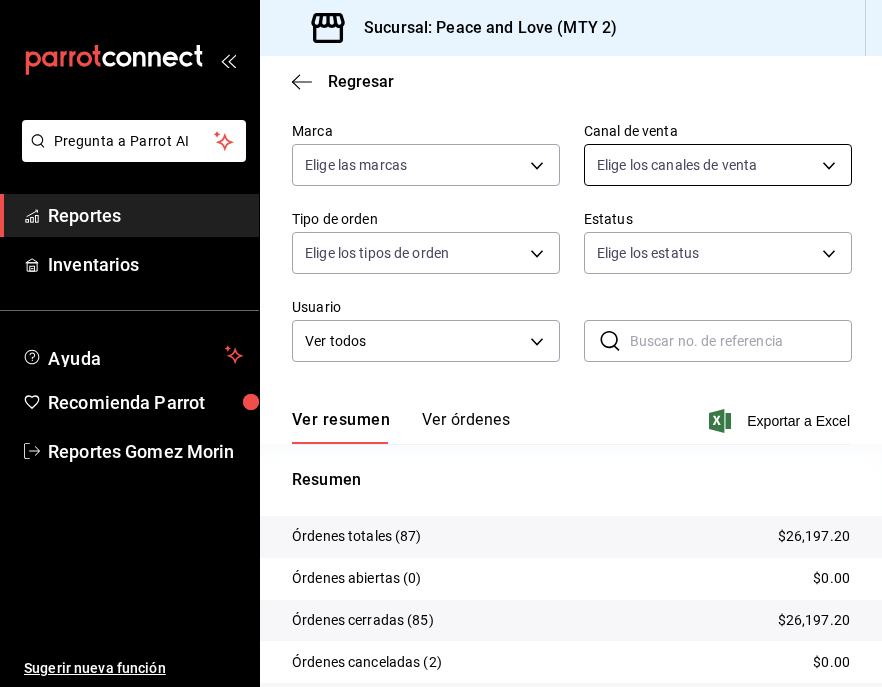 click on "Reportes Gomez Morin   Sugerir nueva función   Sucursal: Peace and Love (MTY 2) Regresar Órdenes Fecha [DATE] [DATE] - [DATE] [DATE] Hora inicio 00:00 Hora inicio Hora fin 23:59 Hora fin Marca Elige las marcas Canal de venta Elige los canales de venta Tipo de orden Elige los tipos de orden Estatus Elige los estatus Usuario Ver todos ALL ​ ​ Ver resumen Ver órdenes Exportar a Excel Resumen Órdenes totales (87) $26,197.20 Órdenes abiertas (0) $0.00 Órdenes cerradas (85) $26,197.20 Órdenes canceladas (2) $0.00 Órdenes negadas (0) $0.00 ¿Quieres ver el consumo promedio por orden y comensal? Ve al reporte de Ticket promedio Pregunta a Parrot AI Reportes   Inventarios   Ayuda Recomienda Parrot   Reportes Gomez Morin   Sugerir nueva función   GANA 1 MES GRATIS EN TU SUSCRIPCIÓN AQUÍ Ver video tutorial Ir a video Visitar centro de ayuda (81) [PHONE] soporte@example.com Visitar centro de ayuda" at bounding box center (441, 343) 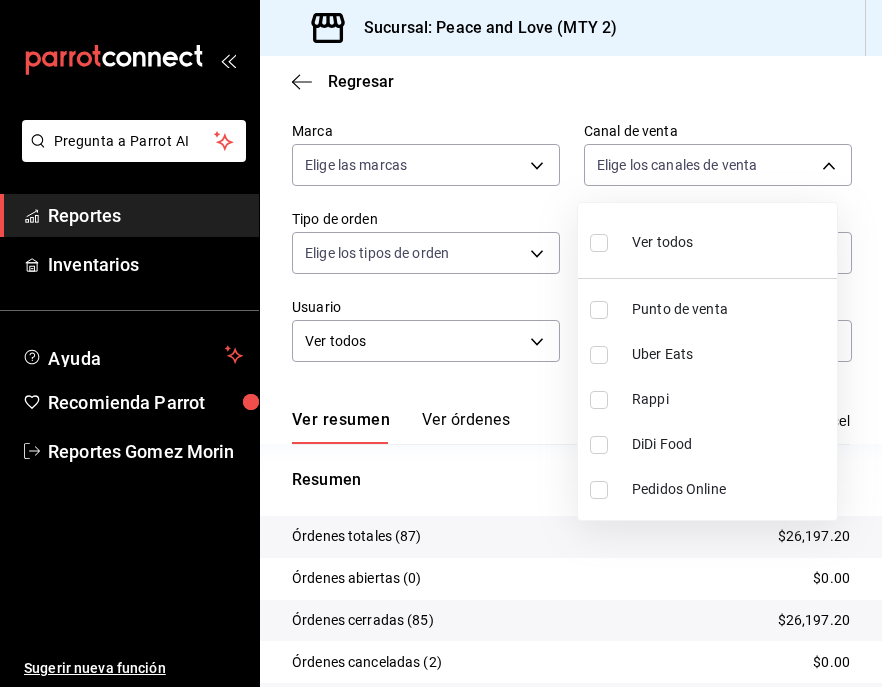 click at bounding box center (599, 355) 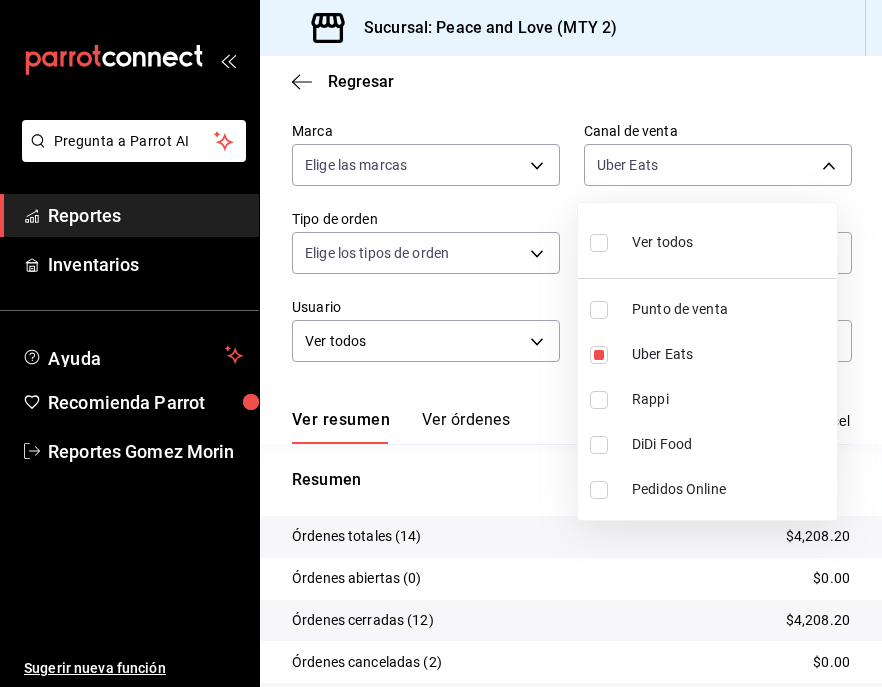 click at bounding box center (441, 343) 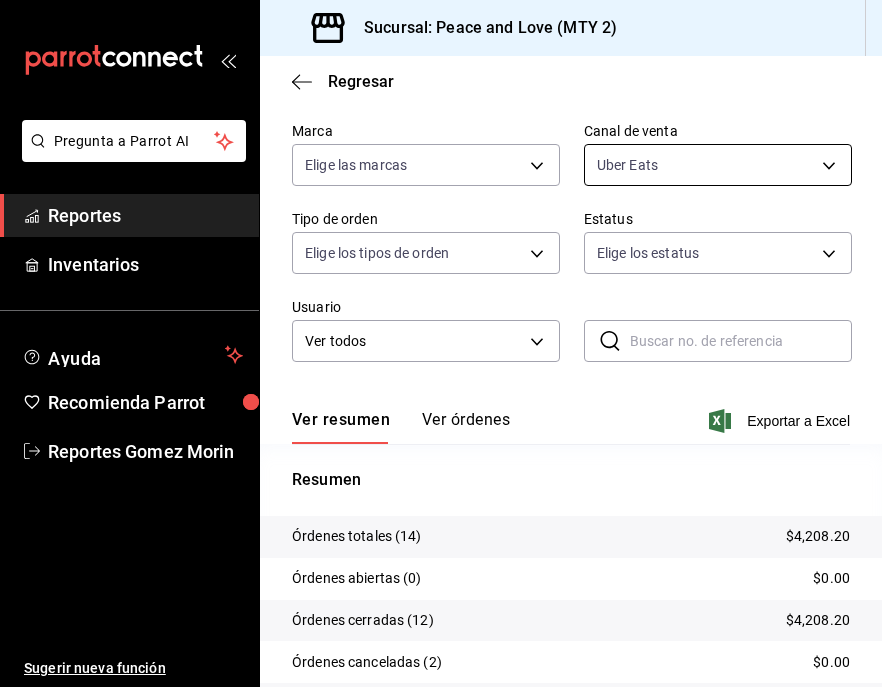 click on "Reportes Gomez Morin   Sugerir nueva función   Sucursal: Peace and Love (MTY 2) Regresar Órdenes Fecha [DATE] [DATE] - [DATE] [DATE] Hora inicio 00:00 Hora inicio Hora fin 23:59 Hora fin Marca Elige las marcas Canal de venta Uber Eats UBER_EATS Tipo de orden Elige los tipos de orden Estatus Elige los estatus Usuario Ver todos ALL ​ ​ Ver resumen Ver órdenes Exportar a Excel Resumen Órdenes totales (14) $4,208.20 Órdenes abiertas (0) $0.00 Órdenes cerradas (12) $4,208.20 Órdenes canceladas (2) $0.00 Órdenes negadas (0) $0.00 ¿Quieres ver el consumo promedio por orden y comensal? Ve al reporte de Ticket promedio Pregunta a Parrot AI Reportes   Inventarios   Ayuda Recomienda Parrot   Reportes Gomez Morin   Sugerir nueva función   GANA 1 MES GRATIS EN TU SUSCRIPCIÓN AQUÍ Ver video tutorial Ir a video Visitar centro de ayuda (81) [PHONE] soporte@example.com Visitar centro de ayuda (81) [PHONE]" at bounding box center [441, 343] 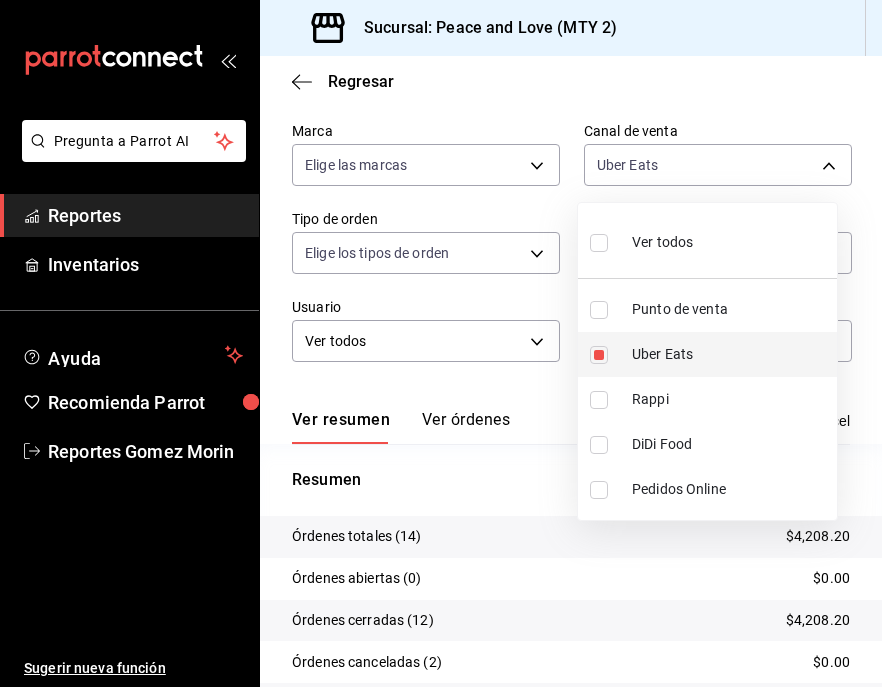 click at bounding box center [599, 355] 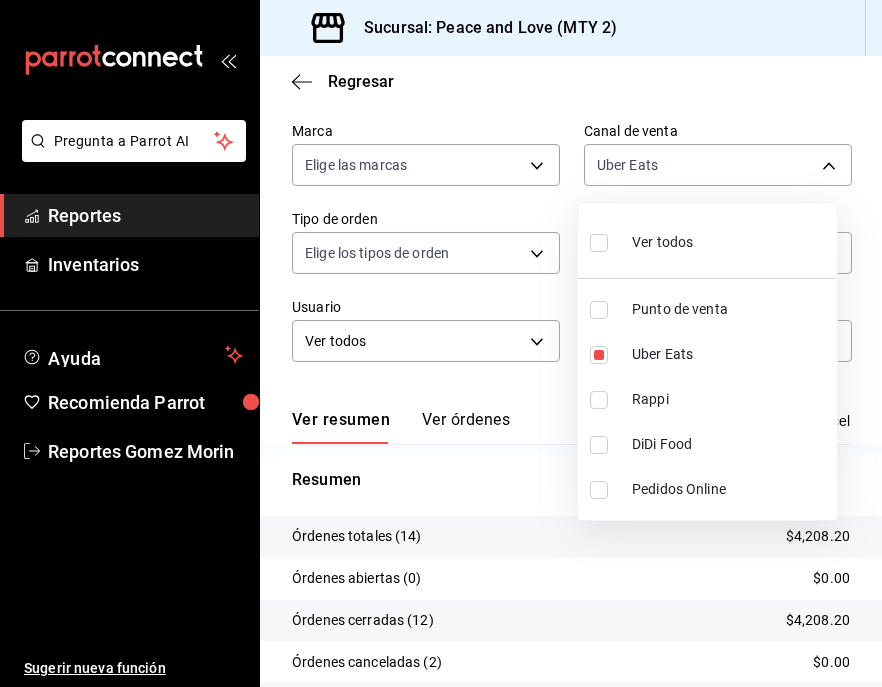 type 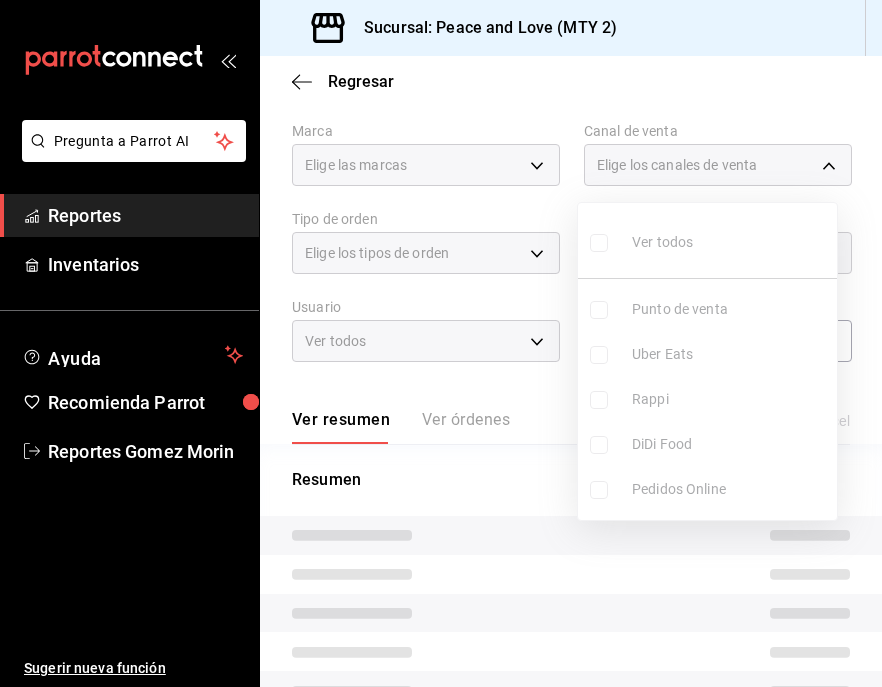 click on "Ver todos Punto de venta Uber Eats Rappi DiDi Food Pedidos Online" at bounding box center [707, 361] 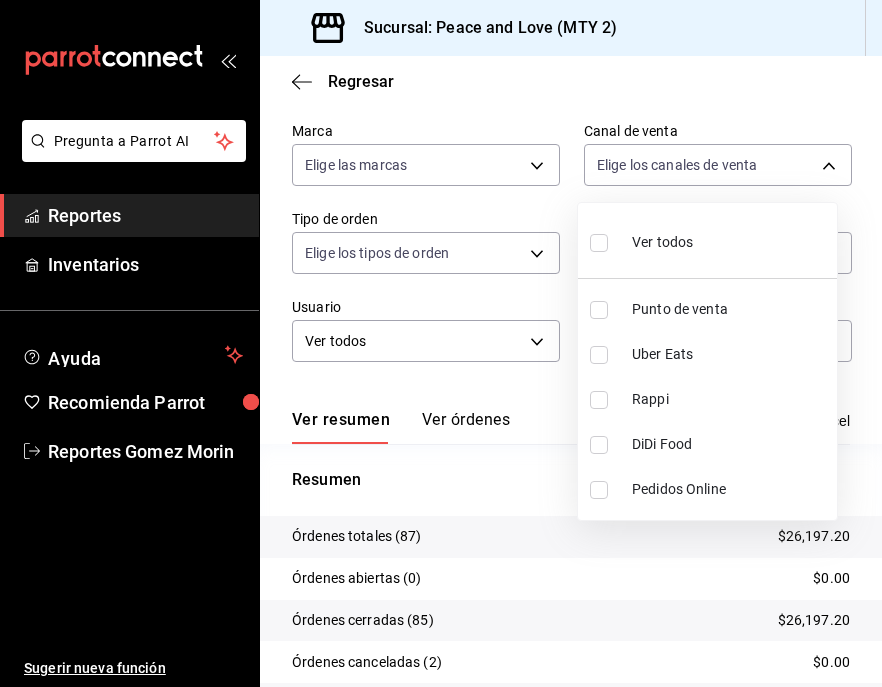 click at bounding box center [599, 400] 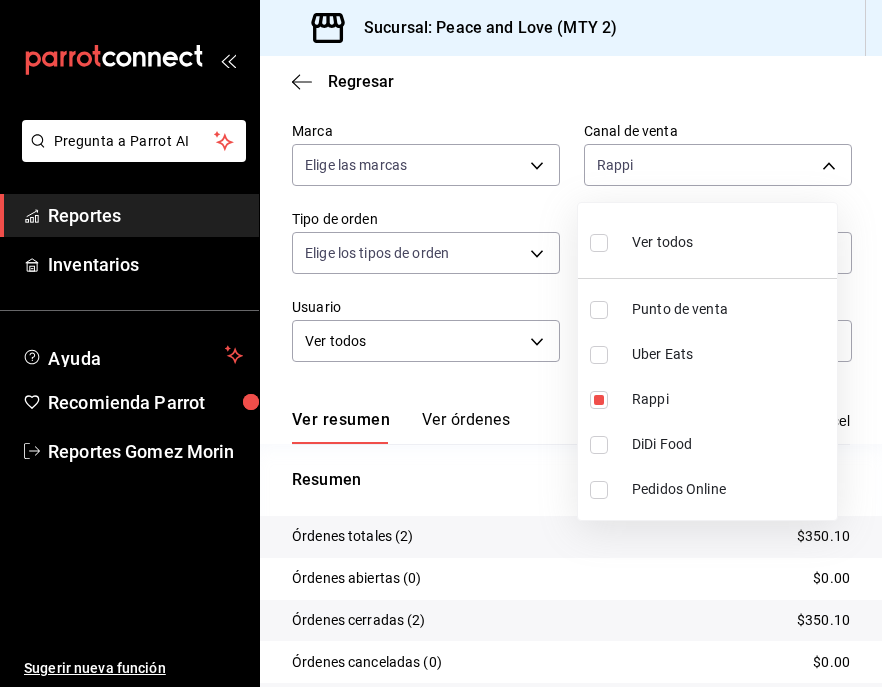 click at bounding box center (441, 343) 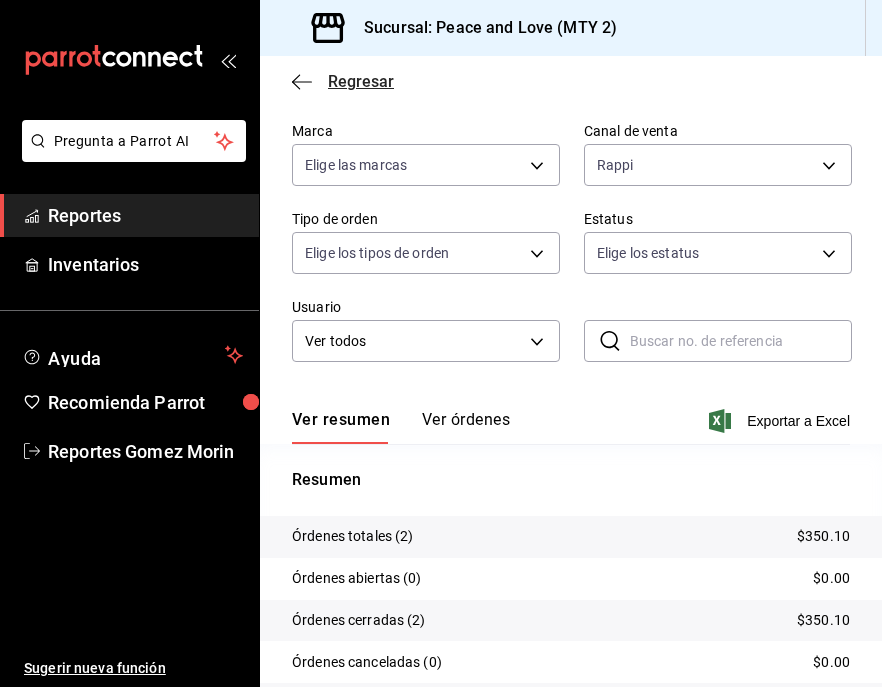 click on "Regresar" at bounding box center [361, 81] 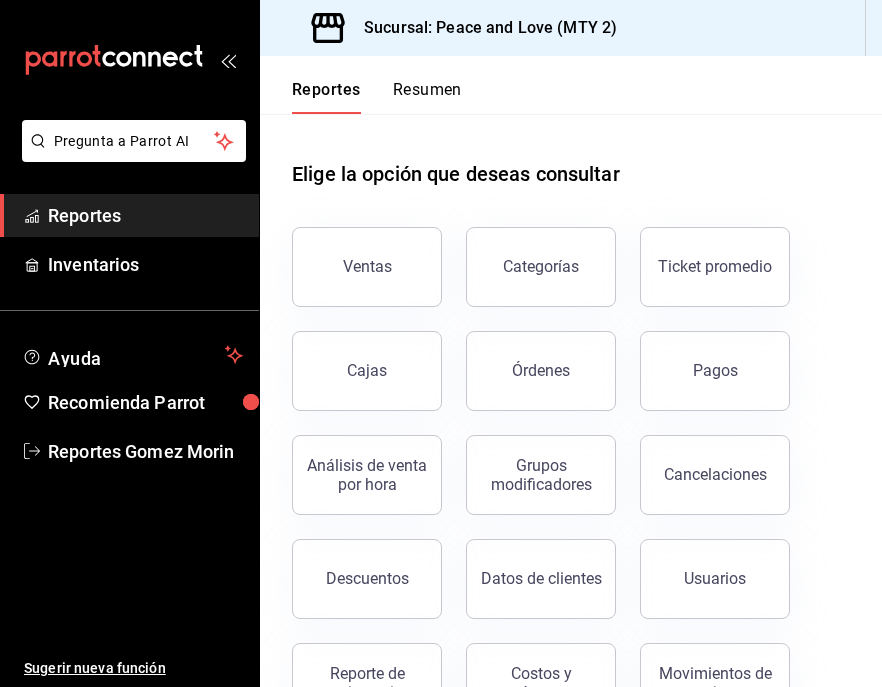 click on "Elige la opción que deseas consultar" at bounding box center (571, 158) 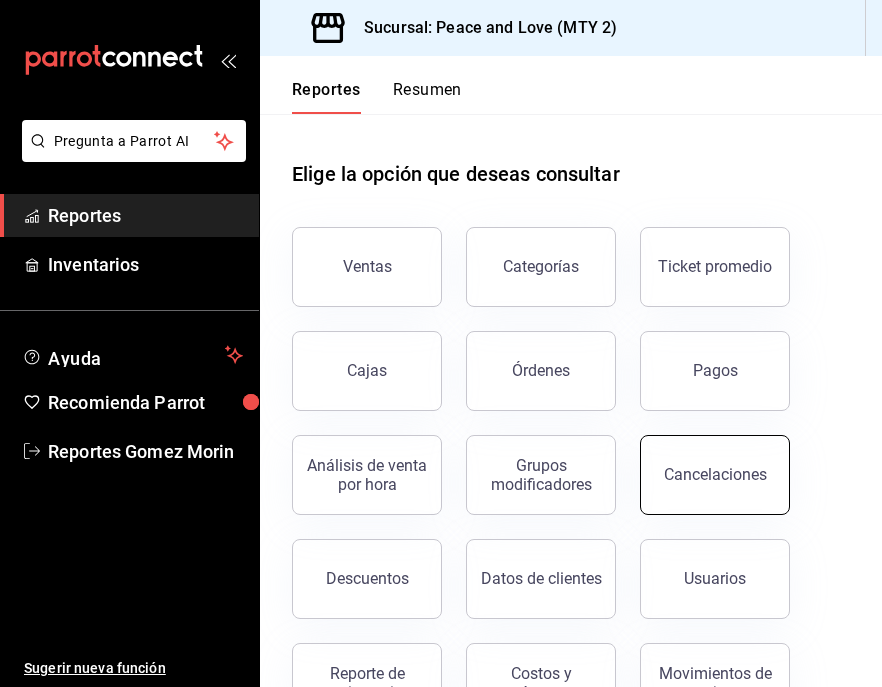 click on "Cancelaciones" at bounding box center [715, 475] 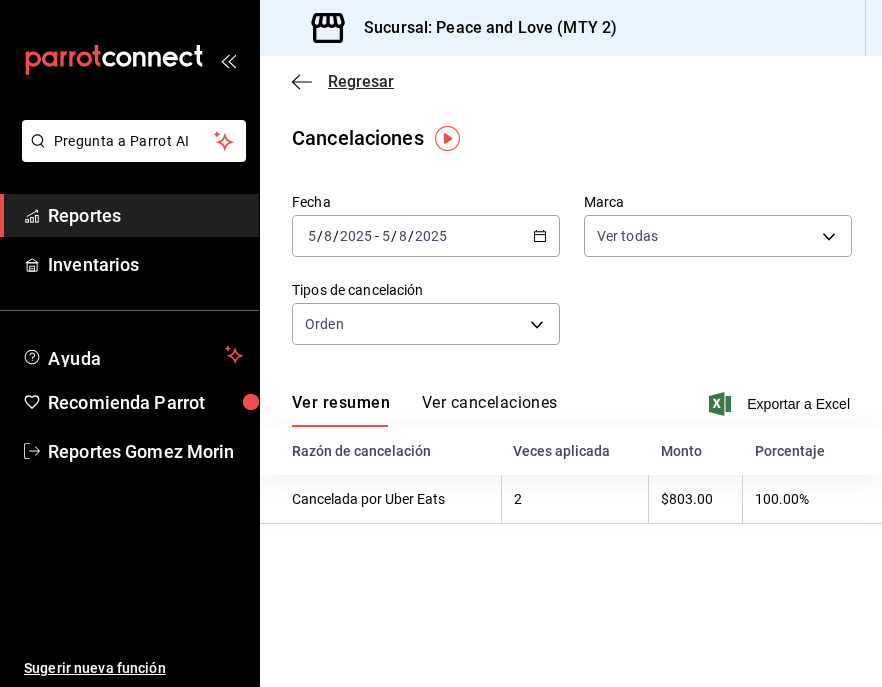 click on "Regresar" at bounding box center [361, 81] 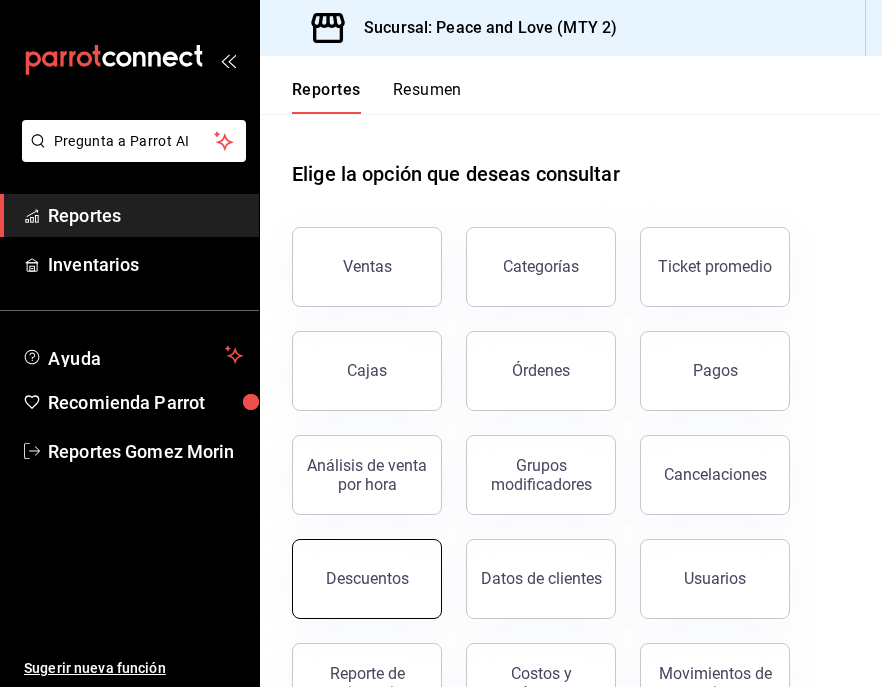 click on "Descuentos" at bounding box center [367, 579] 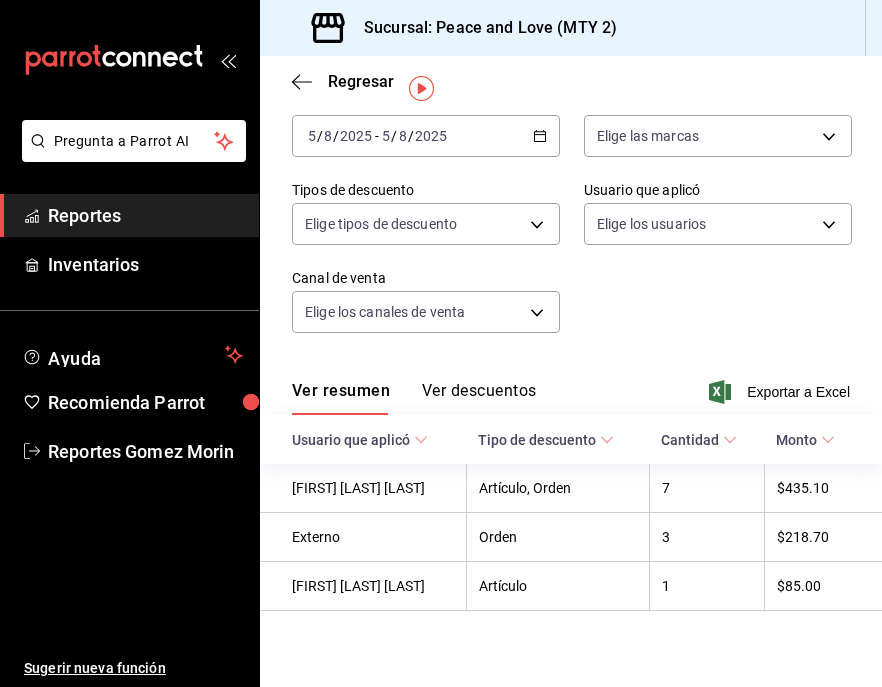 scroll, scrollTop: 108, scrollLeft: 0, axis: vertical 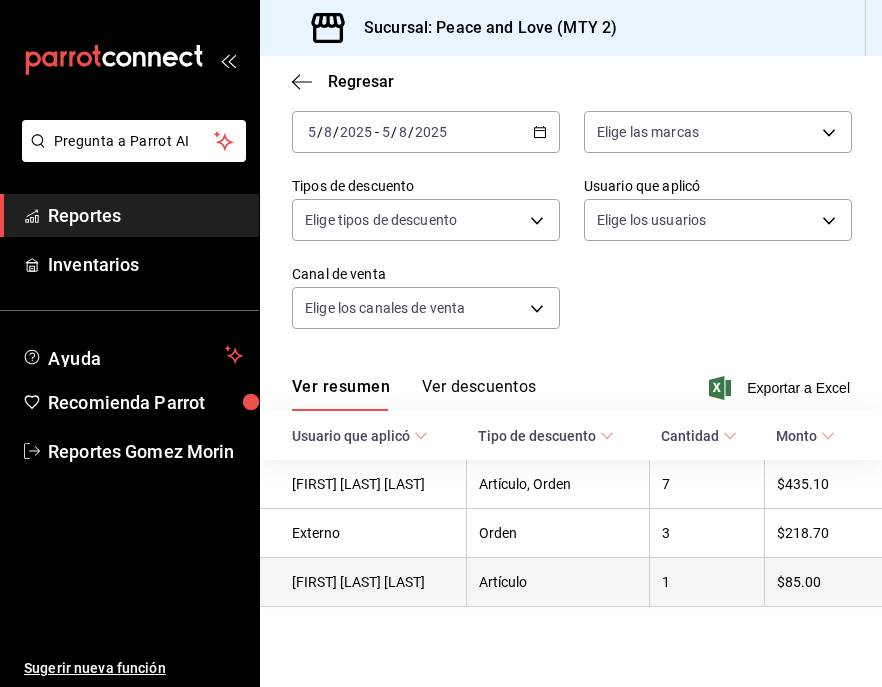 drag, startPoint x: 497, startPoint y: 627, endPoint x: 472, endPoint y: 562, distance: 69.641945 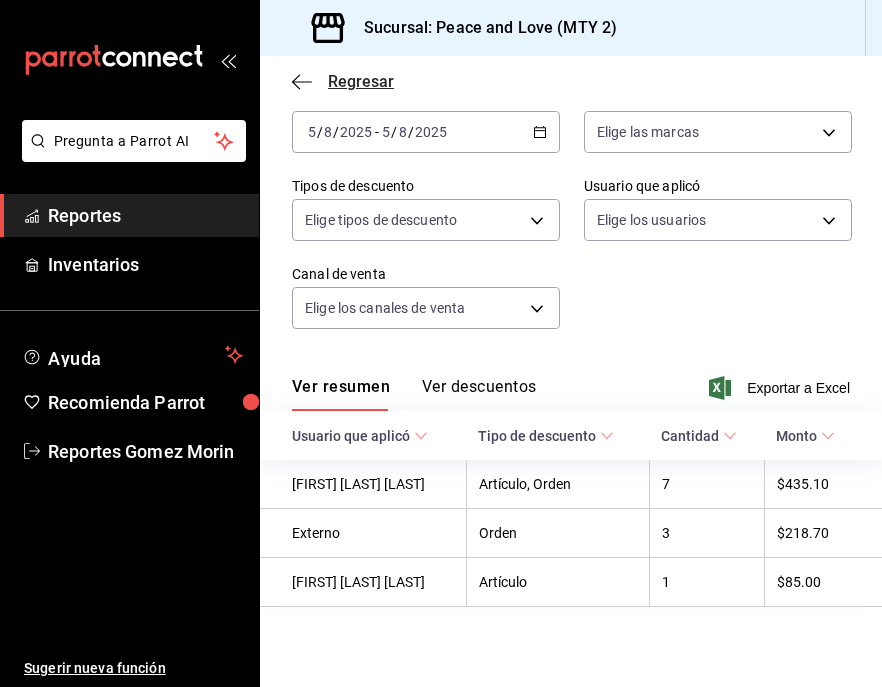 click on "Regresar" at bounding box center [361, 81] 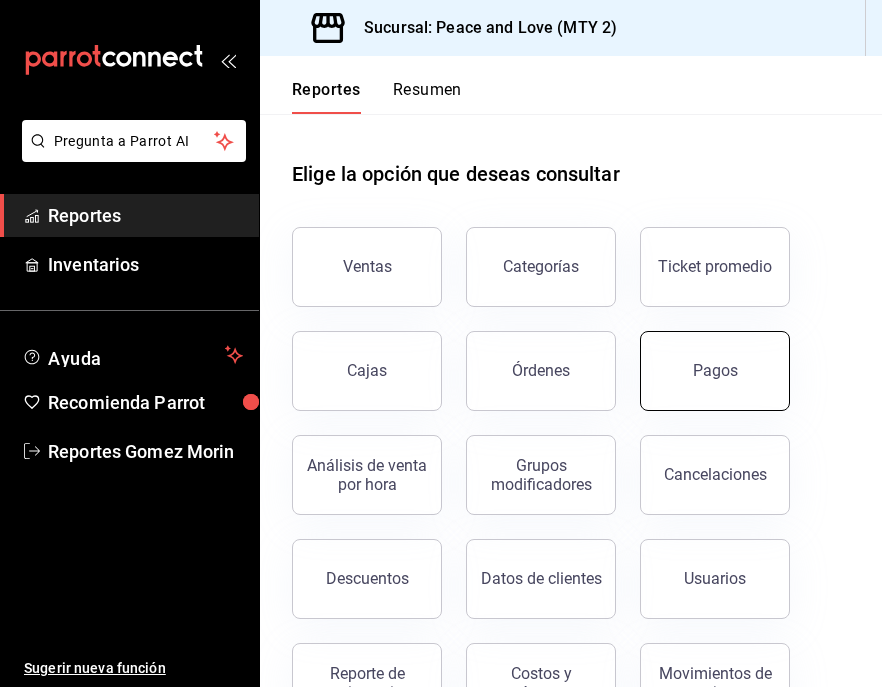 click on "Pagos" at bounding box center [715, 371] 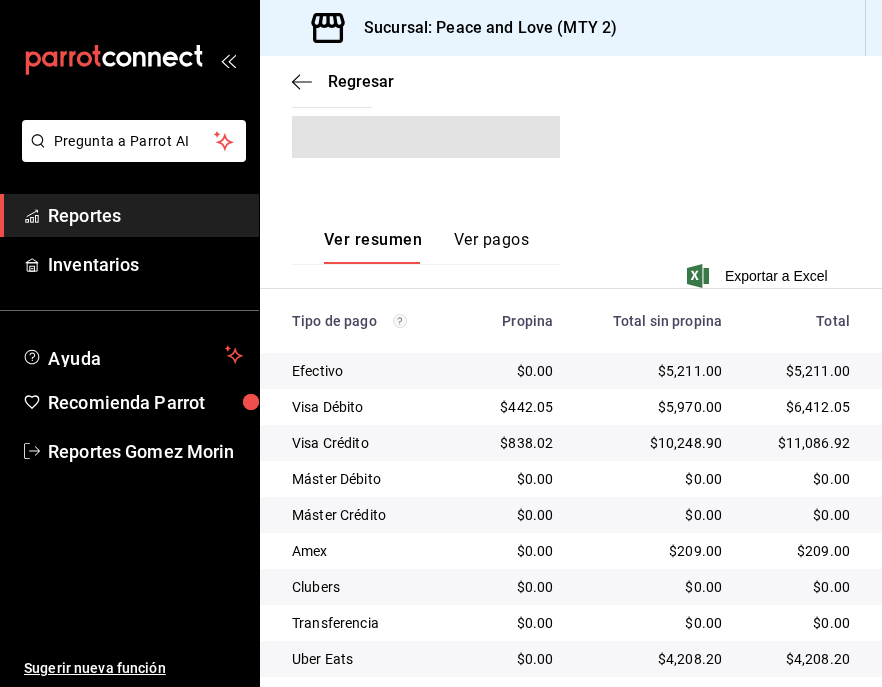 scroll, scrollTop: 478, scrollLeft: 0, axis: vertical 